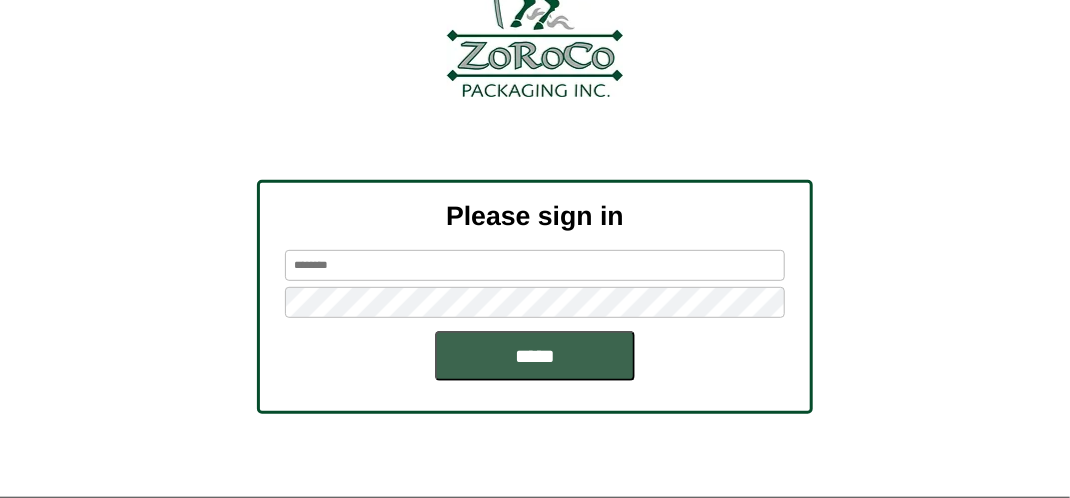 scroll, scrollTop: 226, scrollLeft: 0, axis: vertical 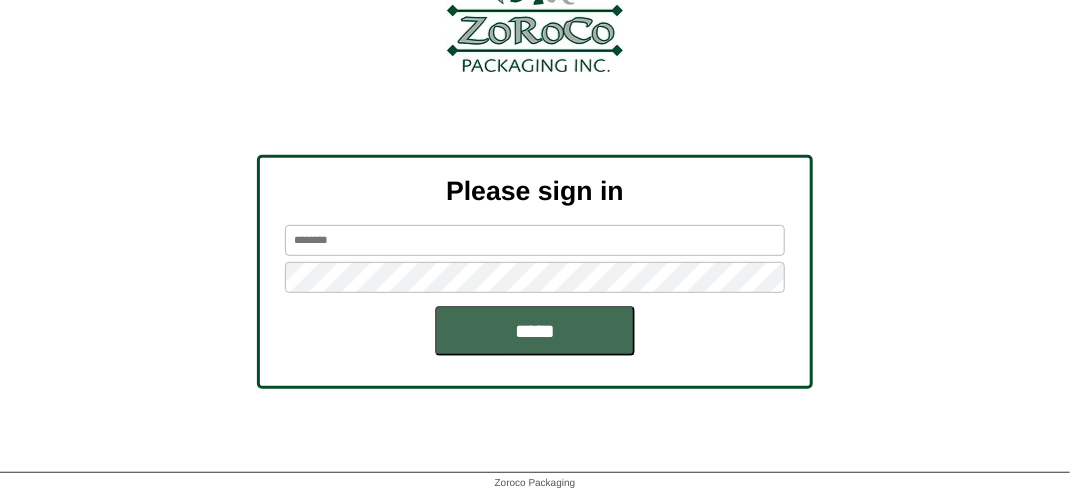 type on "*******" 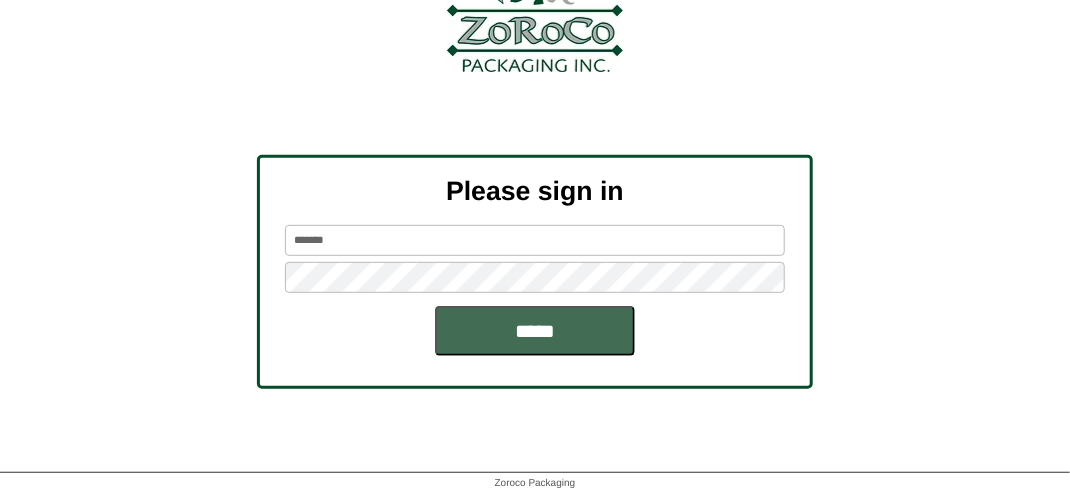 click on "*****" at bounding box center [535, 331] 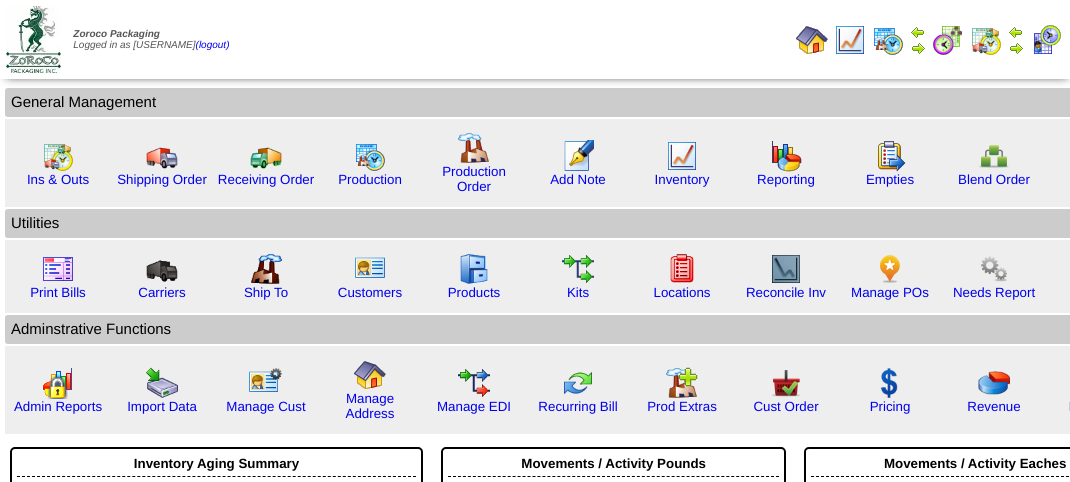 scroll, scrollTop: 0, scrollLeft: 0, axis: both 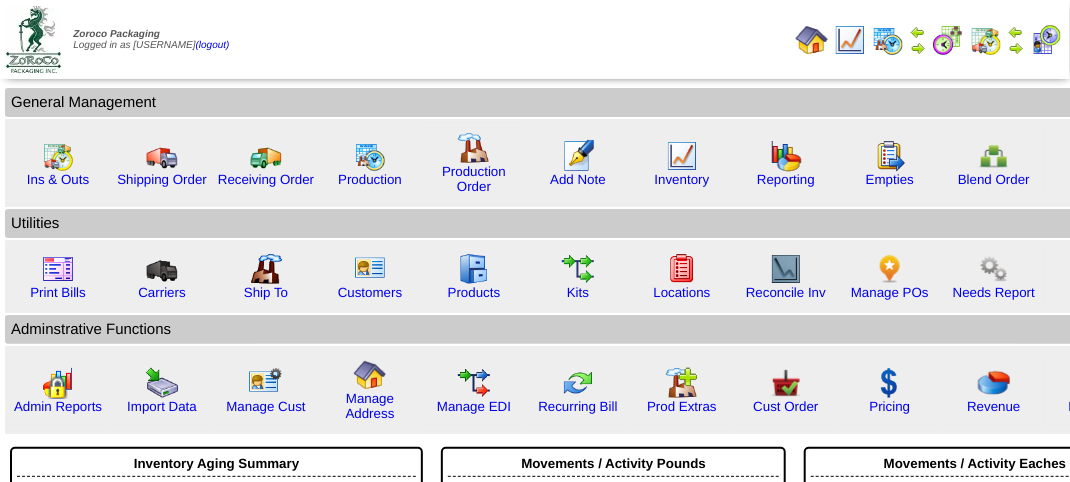 click at bounding box center [1046, 40] 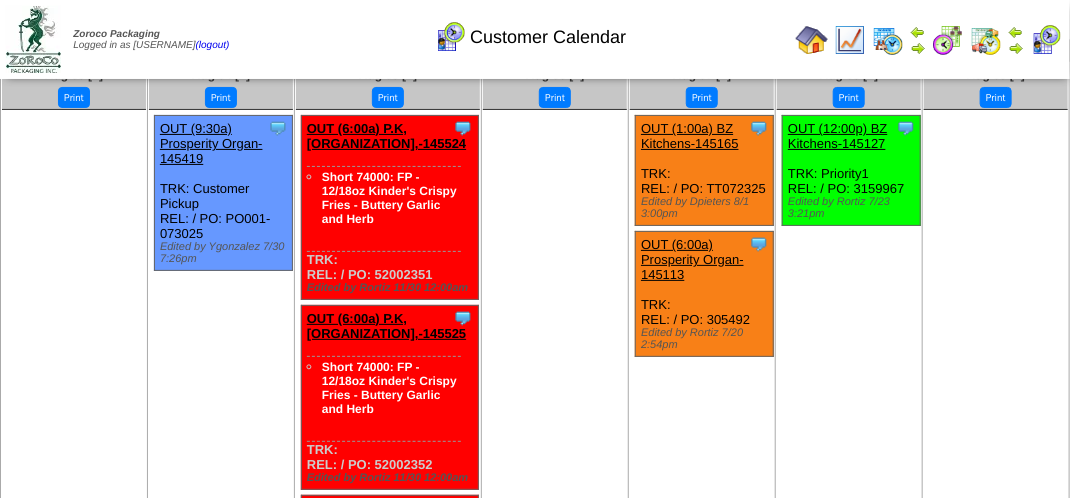 scroll, scrollTop: 0, scrollLeft: 0, axis: both 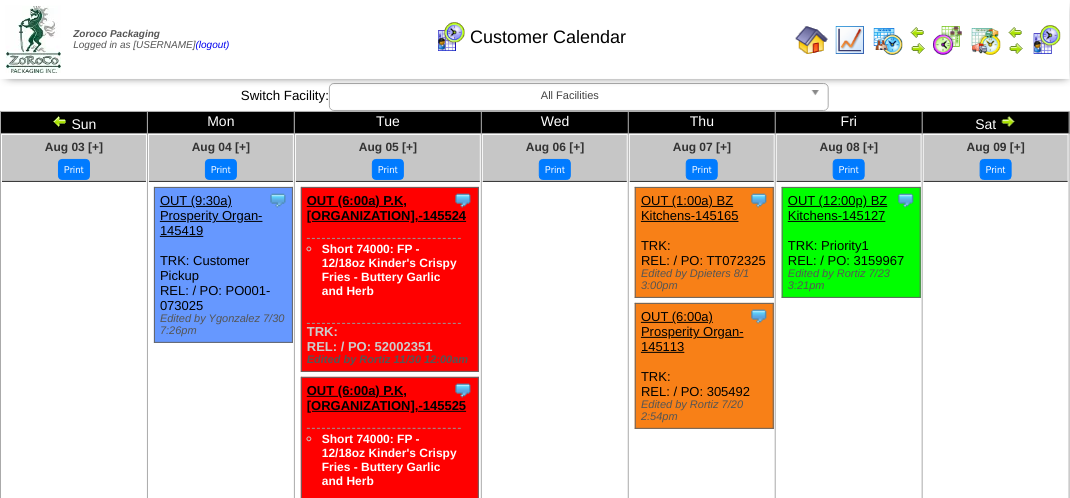 click at bounding box center [555, 332] 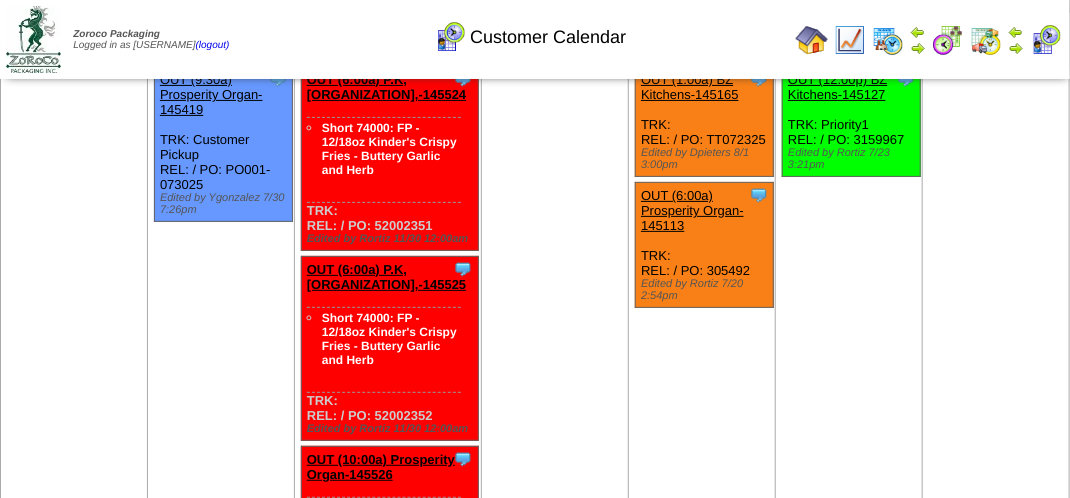 scroll, scrollTop: 0, scrollLeft: 0, axis: both 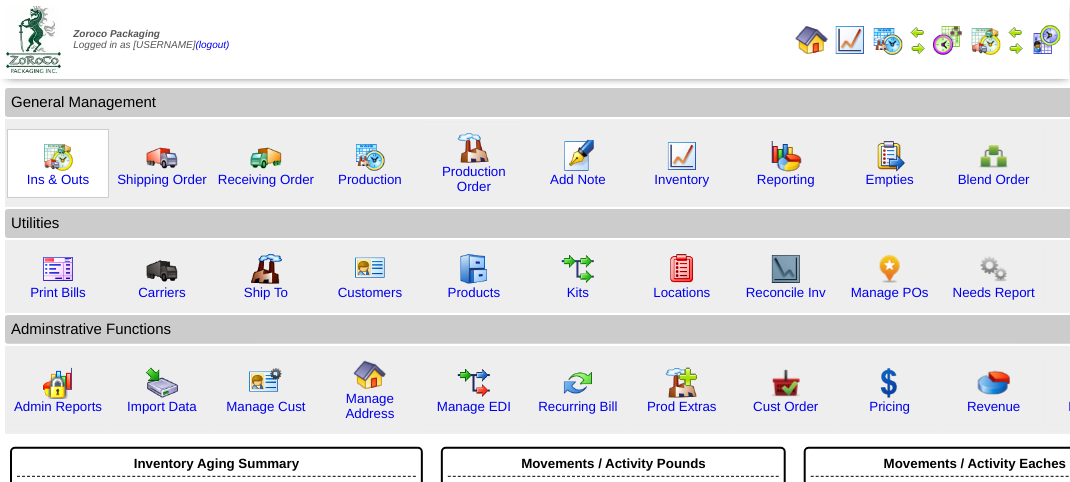 click at bounding box center [58, 156] 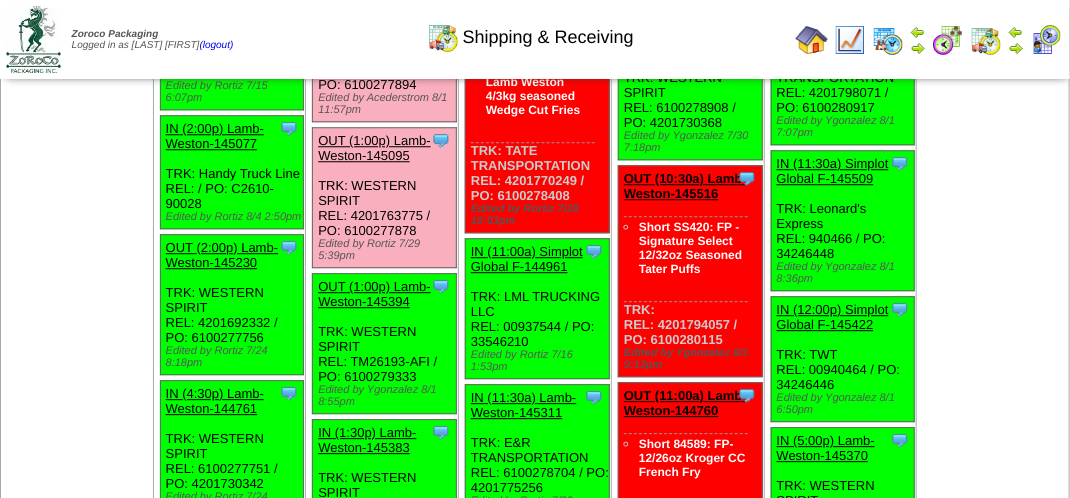 scroll, scrollTop: 1900, scrollLeft: 0, axis: vertical 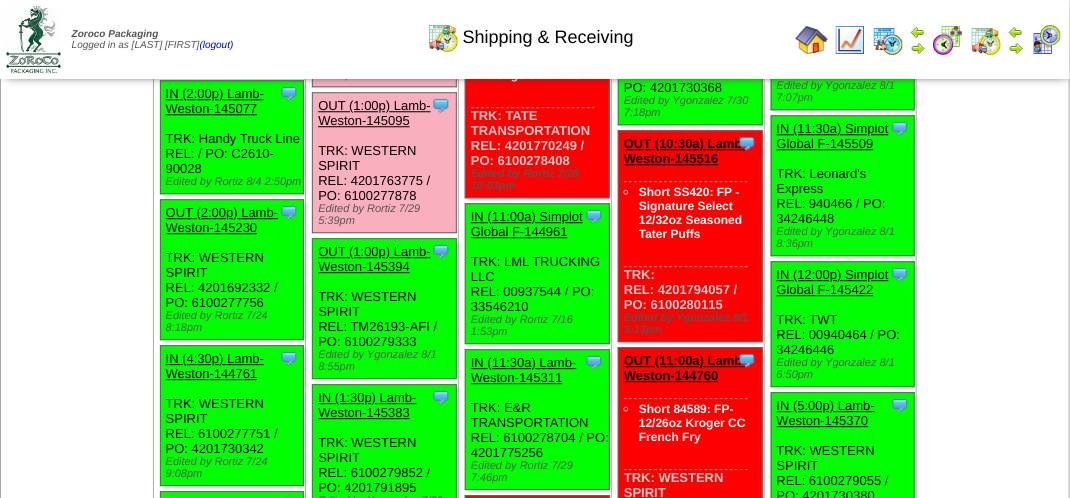 click on "Clone Item
OUT
(2:00p)
Lamb-Weston-145230
Lamb-Weston
ScheduleID: 145230
3168 CS:
36200
(FP - 6/28oz Lamb Weston Hand Cut Style Fries)
Total
3168
Order #
145230
Release #
4201692332
PO #" at bounding box center (232, 270) 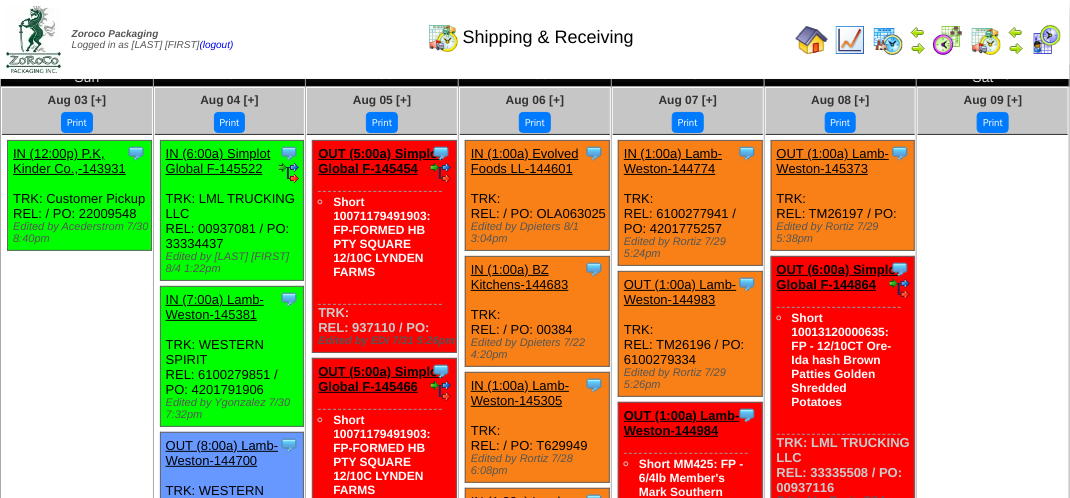 scroll, scrollTop: 0, scrollLeft: 0, axis: both 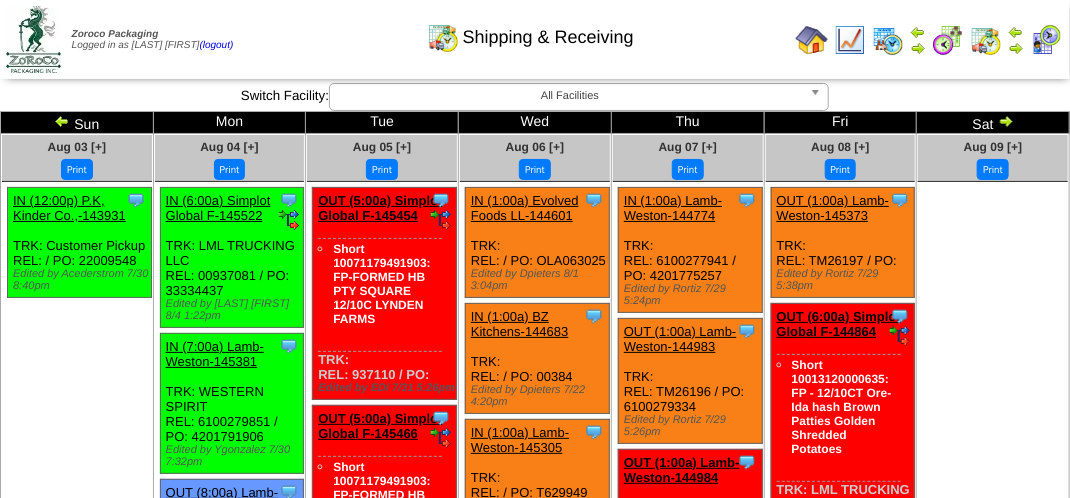 click on "Shipping & Receiving" at bounding box center [530, 30] 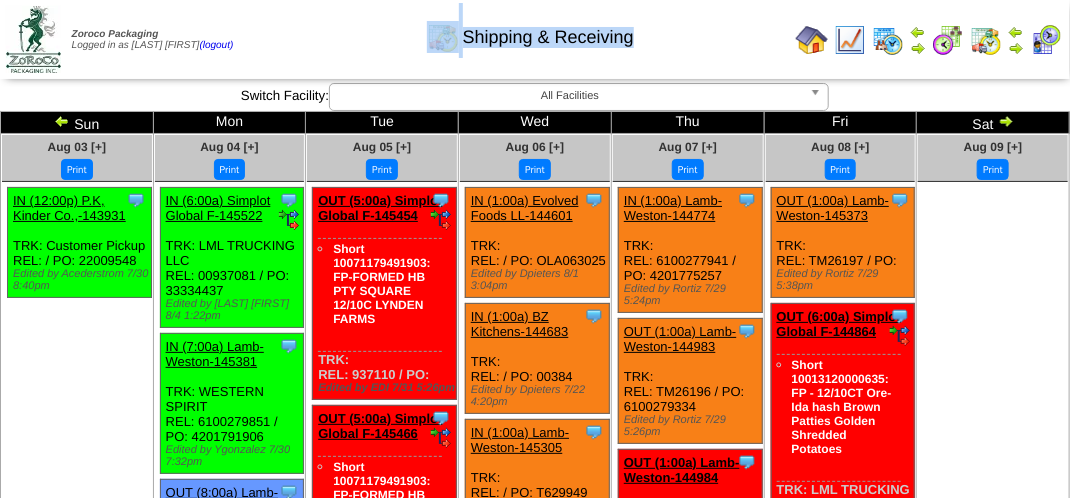 click on "Shipping & Receiving" at bounding box center (530, 30) 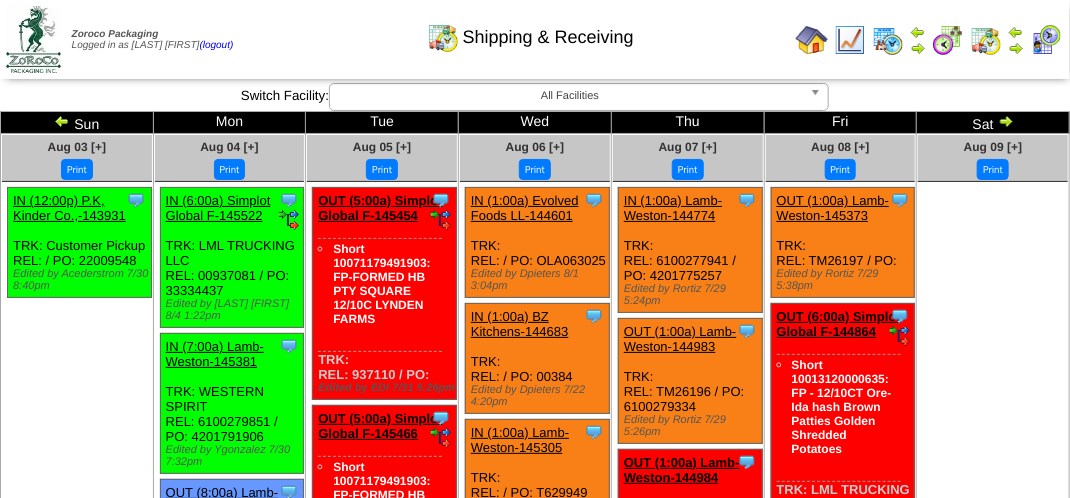 click on "Print All" at bounding box center [537, 39] 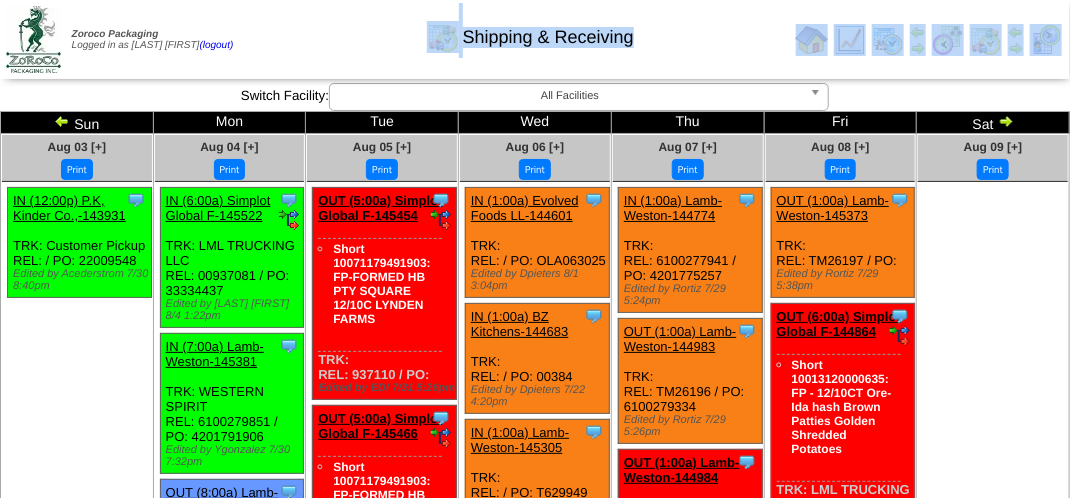 drag, startPoint x: 813, startPoint y: 16, endPoint x: 960, endPoint y: 6, distance: 147.33974 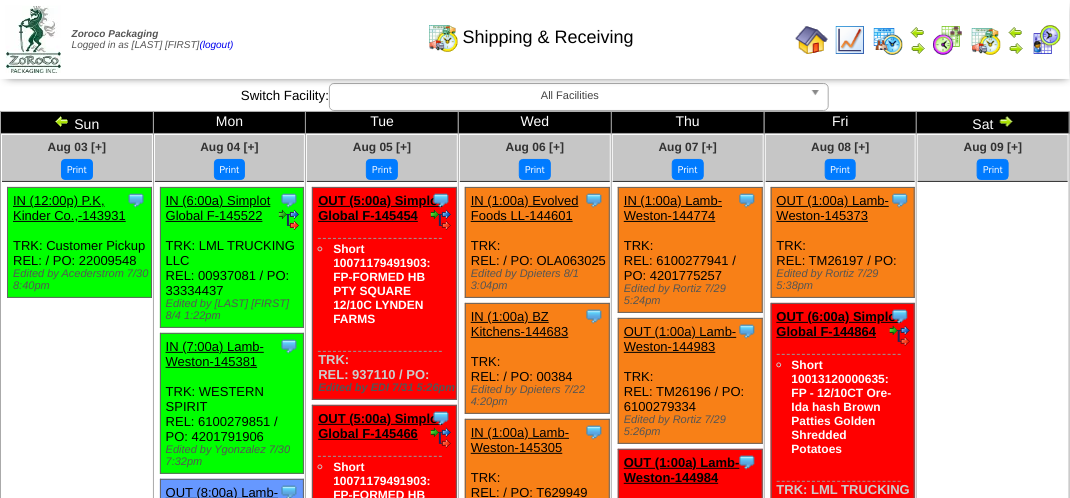 click at bounding box center (929, 39) 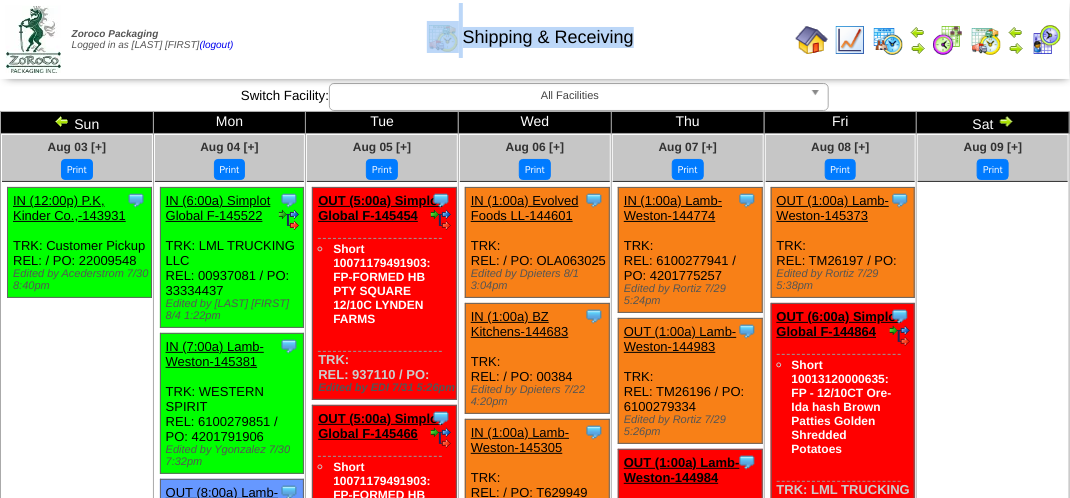 click on "Shipping & Receiving" at bounding box center (530, 30) 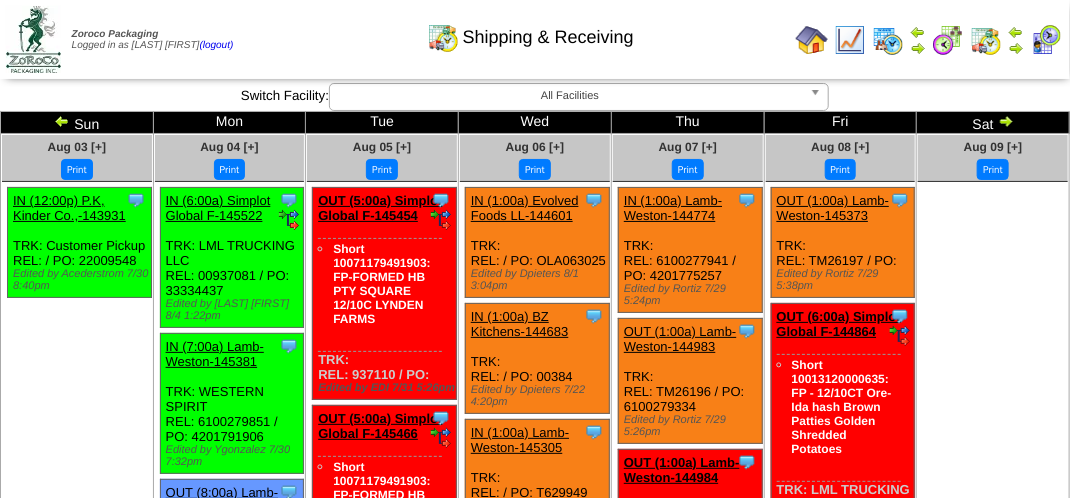 click on "Print All" at bounding box center (537, 39) 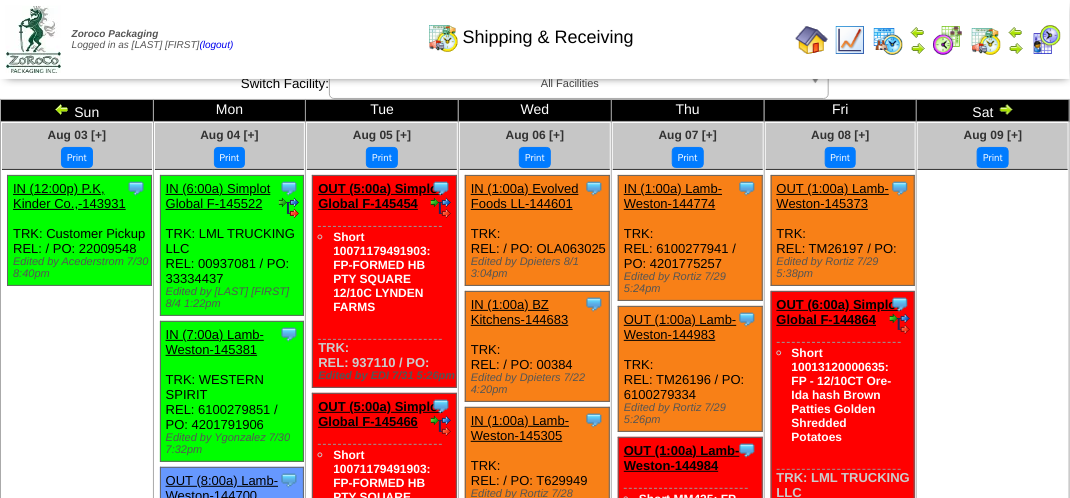 scroll, scrollTop: 0, scrollLeft: 0, axis: both 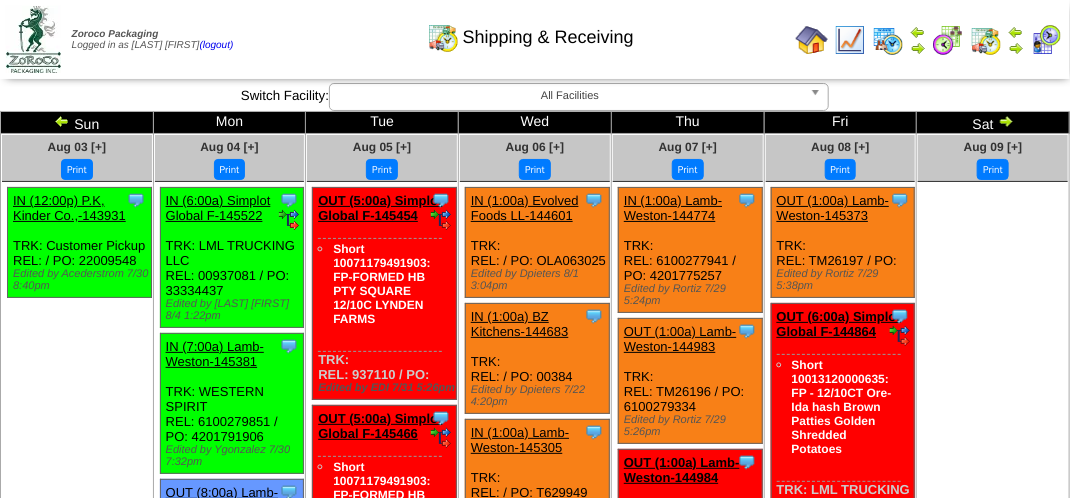 click on "Shipping & Receiving" at bounding box center [530, 30] 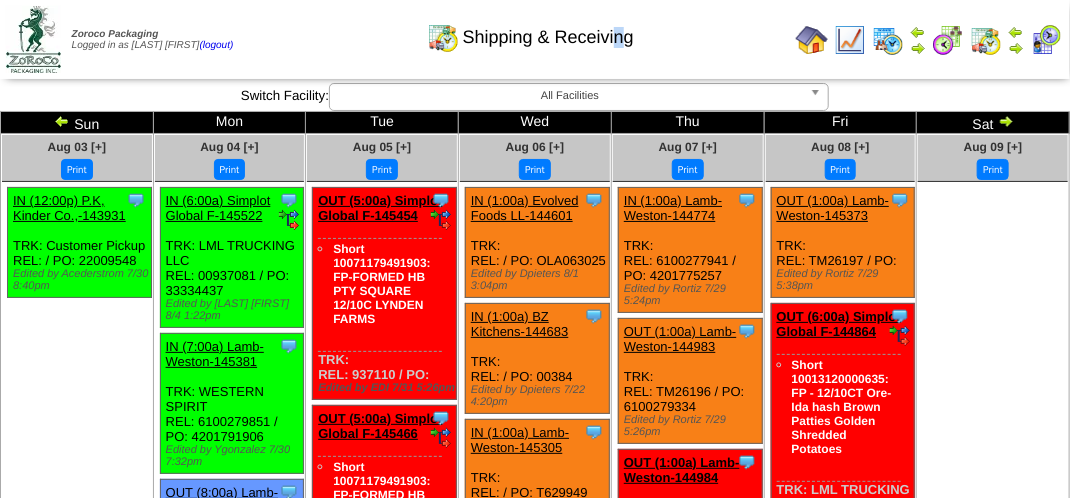 click on "Shipping & Receiving" at bounding box center [548, 37] 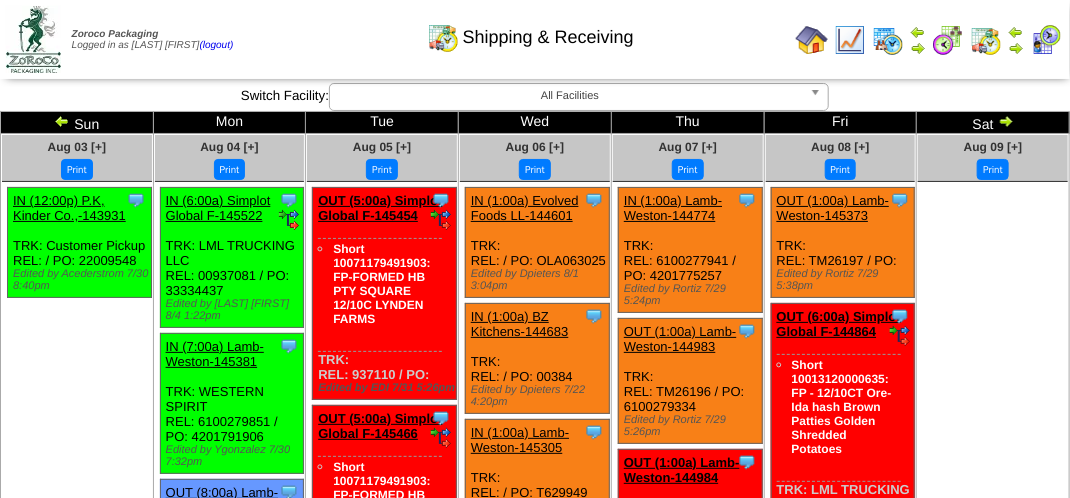 click on "Shipping & Receiving" at bounding box center (530, 30) 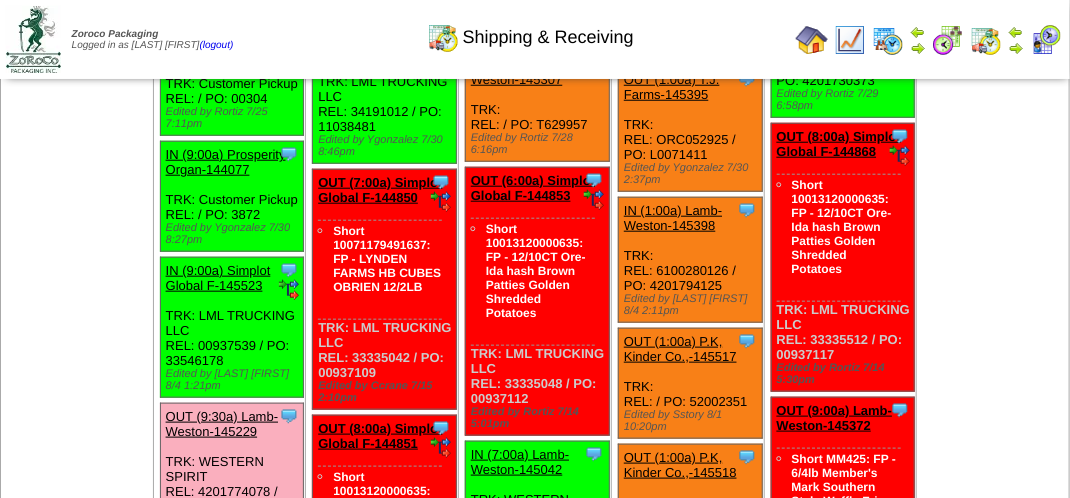 scroll, scrollTop: 900, scrollLeft: 0, axis: vertical 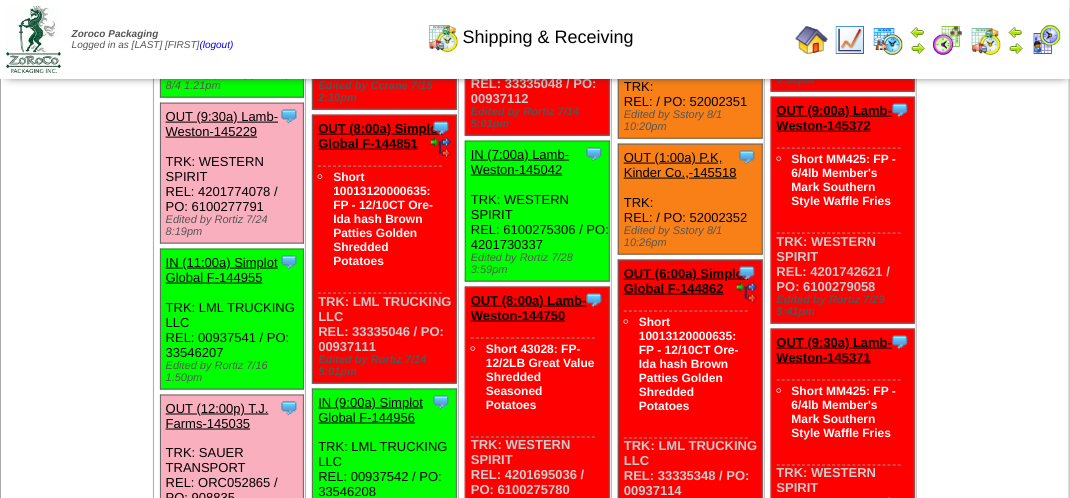 click on "Clone Item
OUT
(9:30a)
Lamb-Weston-145229
Lamb-Weston
ScheduleID: 145229
2046 CS:
SS423
(FP - SIGSEL 12/10ct HB PATTIES)
509 CS:
AX033" at bounding box center [232, 174] 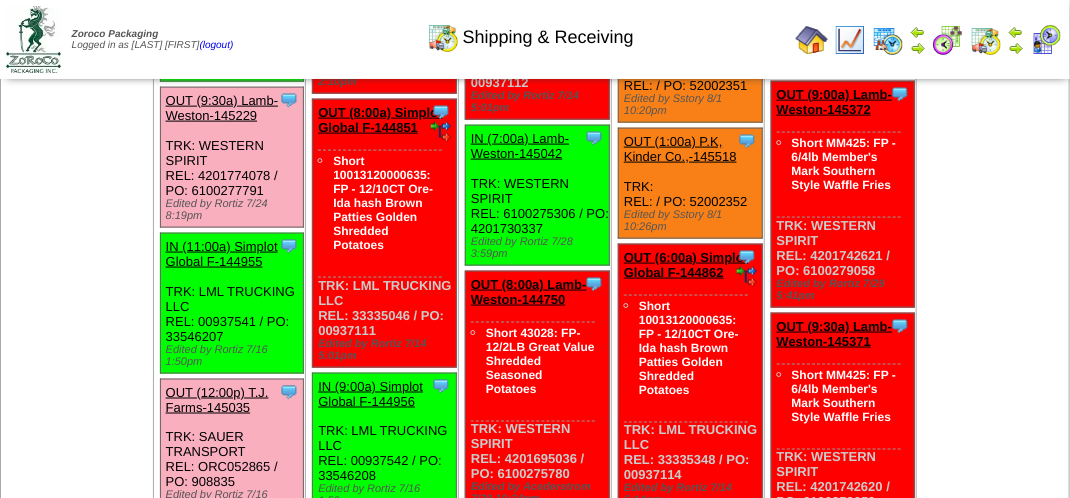 scroll, scrollTop: 1000, scrollLeft: 0, axis: vertical 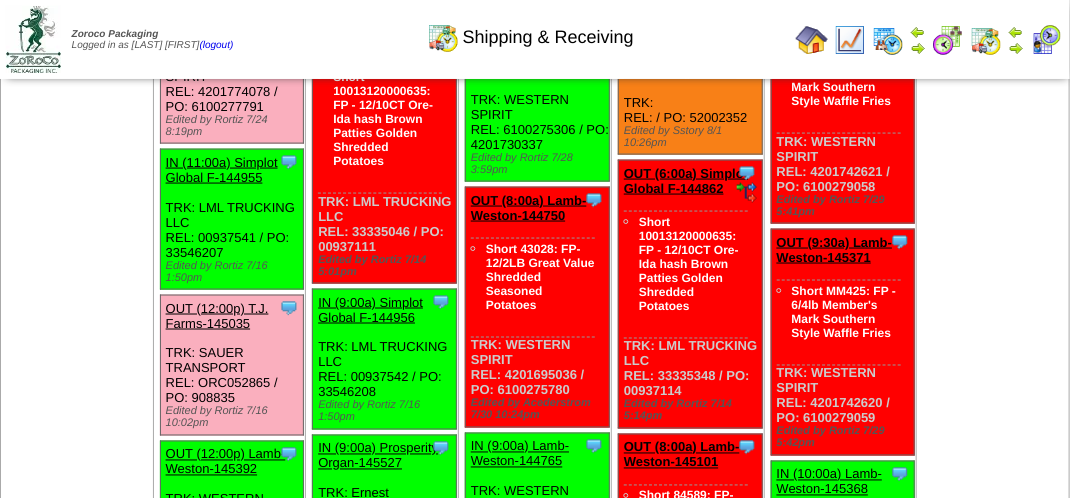 click on "Clone Item
IN
(11:00a)
Simplot Global F-144955
Simplot Global Food, LLC
ScheduleID: 144955
30 TOTE:
10071179019541
(RM-NON GMO OIL FORMED HB 101 TOTE)
Total
30
Order #
144955
Release #
00937541
PO #" at bounding box center [232, 220] 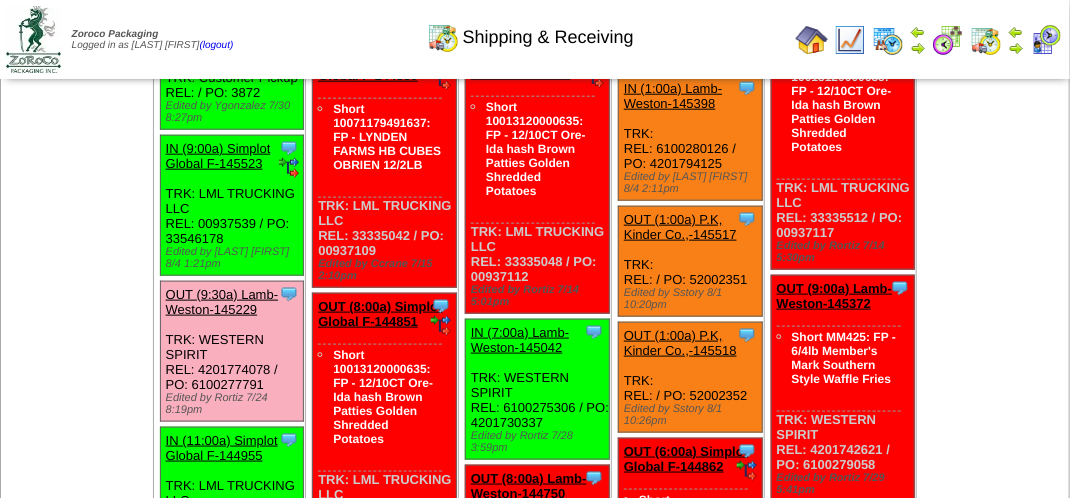 scroll, scrollTop: 700, scrollLeft: 0, axis: vertical 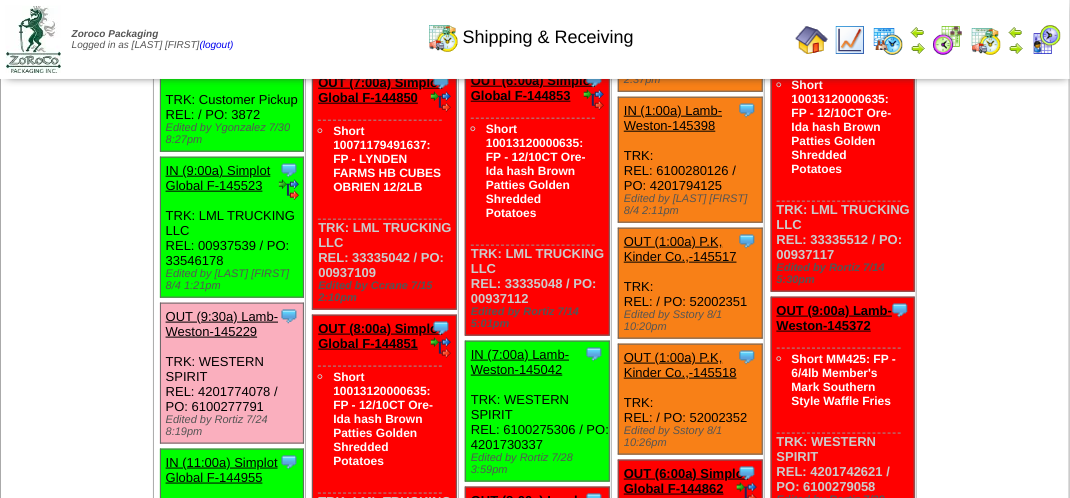 click on "Clone Item
IN
(9:00a)
Simplot Global F-145523
Simplot Global Food, LLC
ScheduleID: 145523
12 TOTE:
10071179019541
(RM-NON GMO OIL FORMED HB 101 TOTE)
11 TOTE:
10071179019541
55" at bounding box center (232, 228) 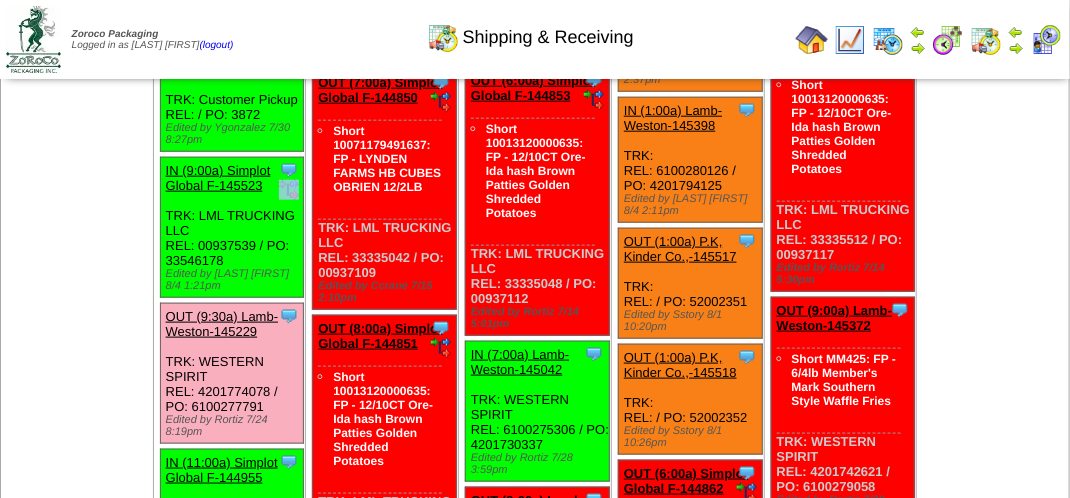 click on "Clone Item
IN
(9:00a)
Simplot Global F-145523
Simplot Global Food, LLC
ScheduleID: 145523
12 TOTE:
10071179019541
(RM-NON GMO OIL FORMED HB 101 TOTE)
11 TOTE:
10071179019541
55" at bounding box center (232, 228) 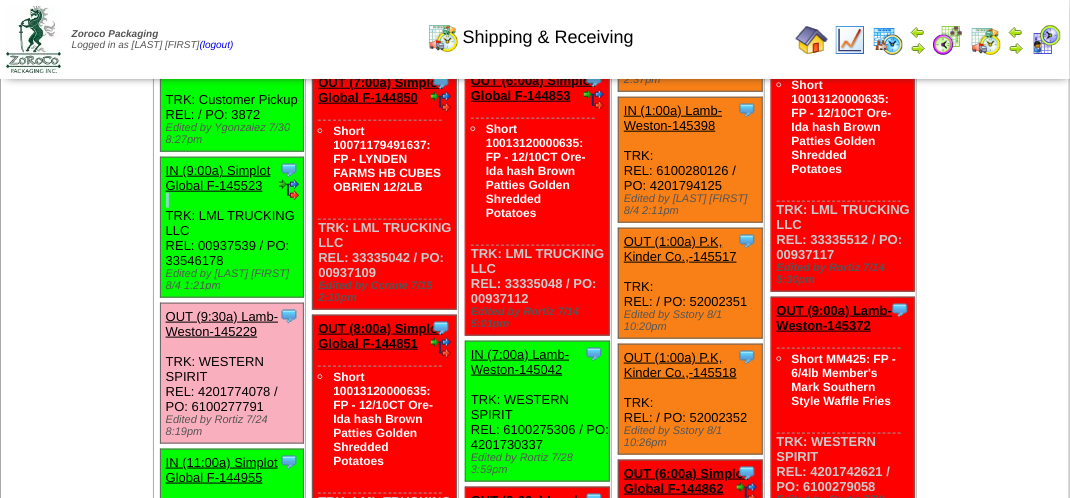 click on "Clone Item
IN
(9:00a)
Simplot Global F-145523
Simplot Global Food, LLC
ScheduleID: 145523
12 TOTE:
10071179019541
(RM-NON GMO OIL FORMED HB 101 TOTE)
11 TOTE:
10071179019541
55" at bounding box center [232, 228] 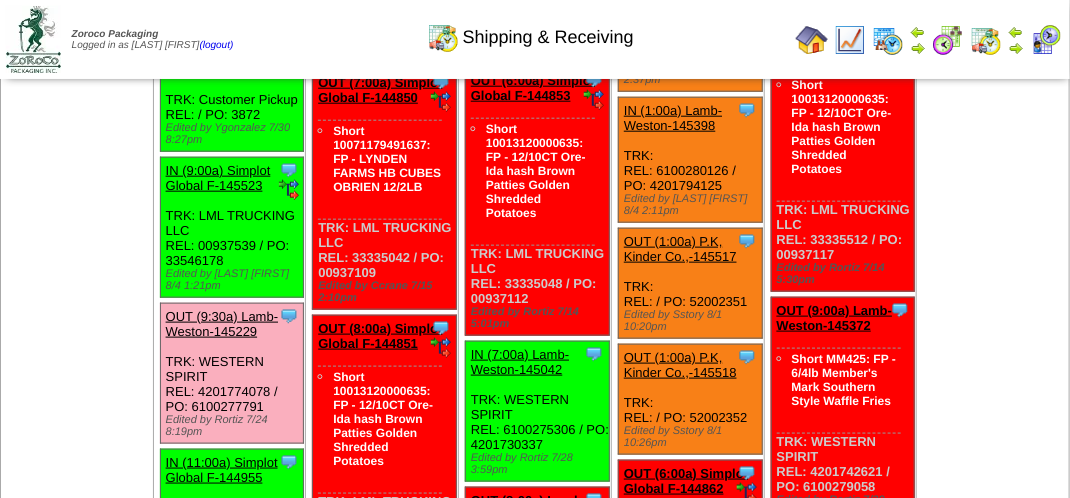 click on "Aug 03                        [+]
Print
Clone Item
IN
(12:00p)
P.K, Kinder Co.,-143931
P.K, Kinder Co., Inc.
ScheduleID: 143931" at bounding box center [77, 1301] 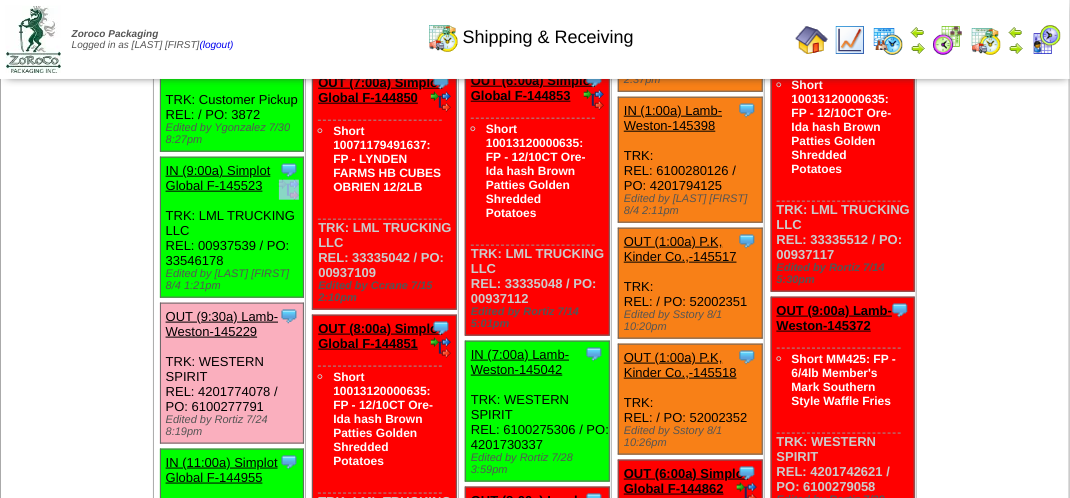 click on "Clone Item
IN
(9:00a)
Simplot Global F-145523
Simplot Global Food, LLC
ScheduleID: 145523
12 TOTE:
10071179019541
(RM-NON GMO OIL FORMED HB 101 TOTE)
11 TOTE:
10071179019541
55" at bounding box center [232, 228] 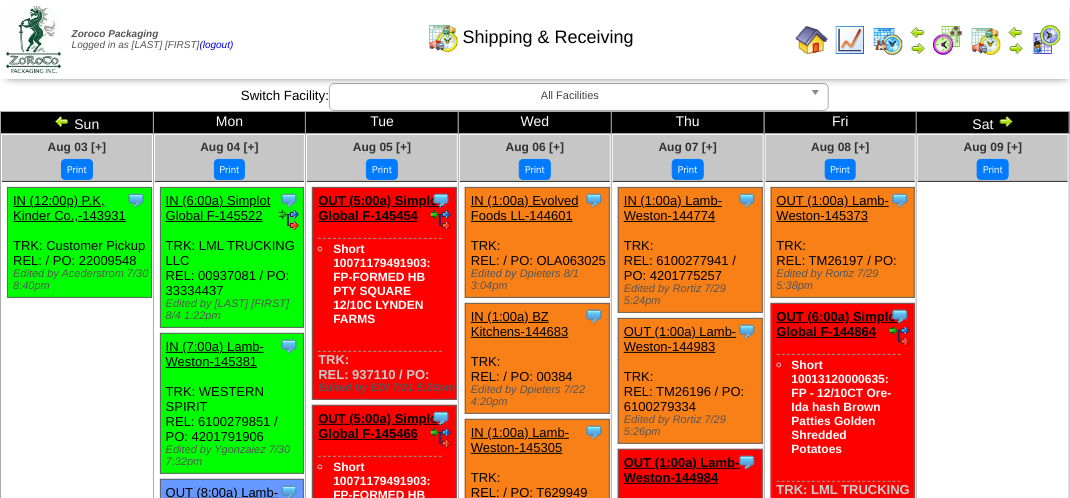 scroll, scrollTop: 0, scrollLeft: 0, axis: both 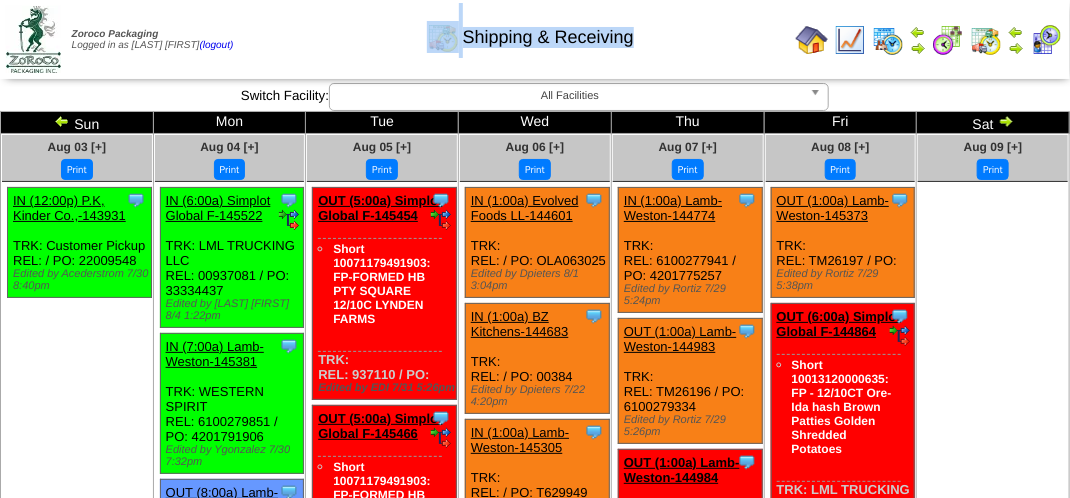 click on "Shipping & Receiving" at bounding box center [530, 30] 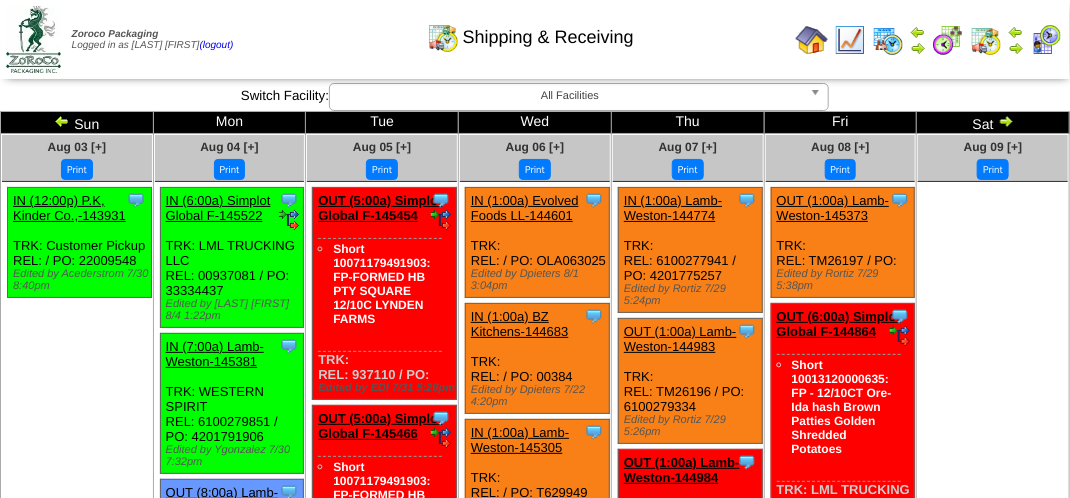 click on "Shipping & Receiving" at bounding box center [530, 30] 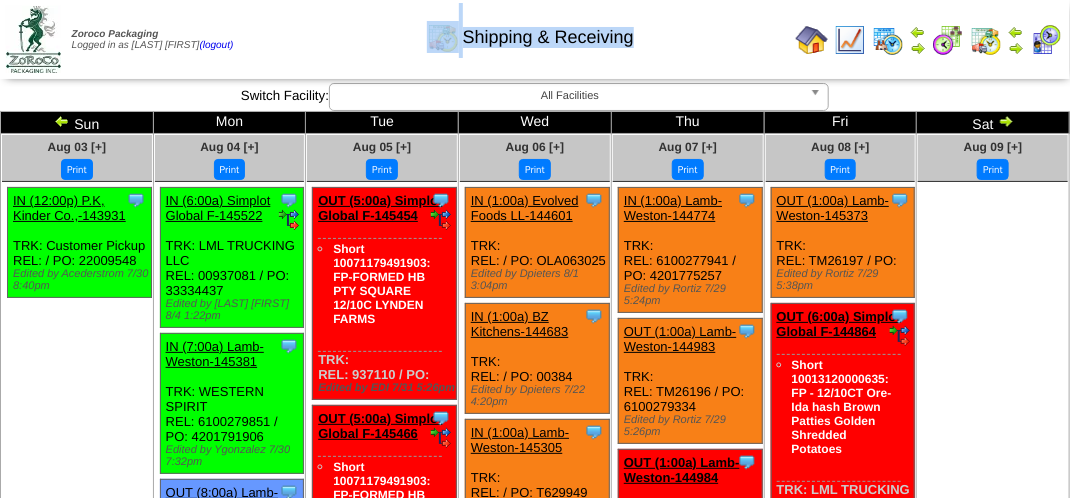 click on "Shipping & Receiving" at bounding box center [530, 30] 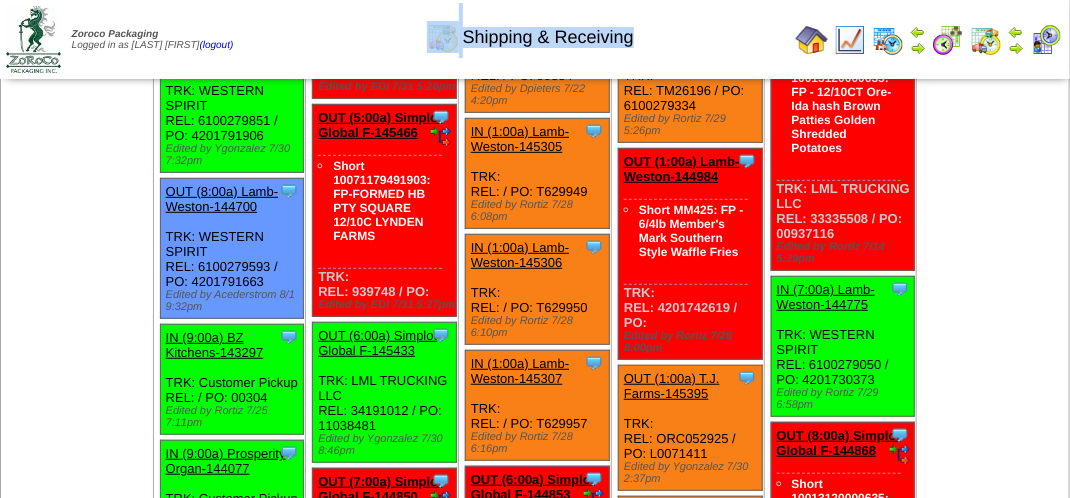 scroll, scrollTop: 500, scrollLeft: 0, axis: vertical 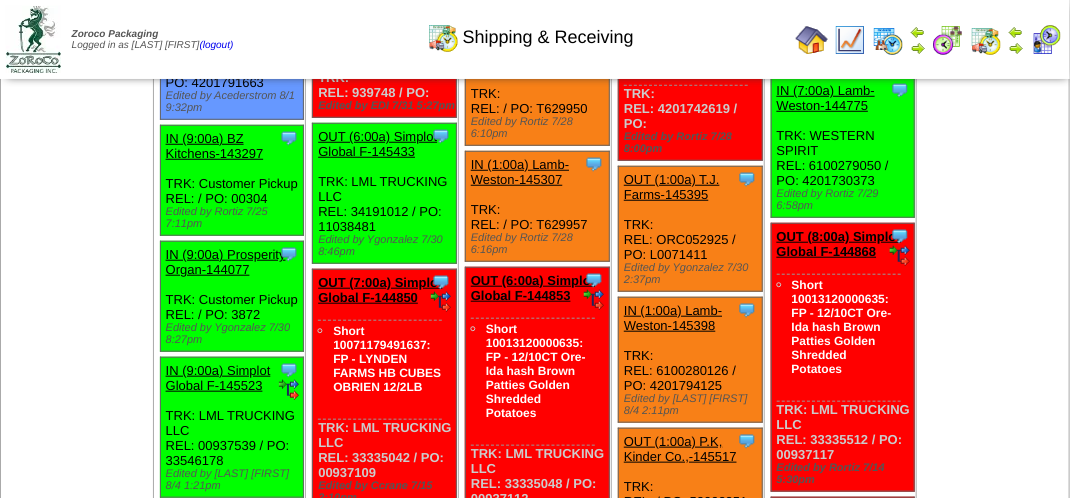 click on "Aug 03                        [+]
Print
Clone Item
IN
(12:00p)
P.K, Kinder Co.,-143931
P.K, Kinder Co., Inc.
ScheduleID: 143931" at bounding box center [77, 1501] 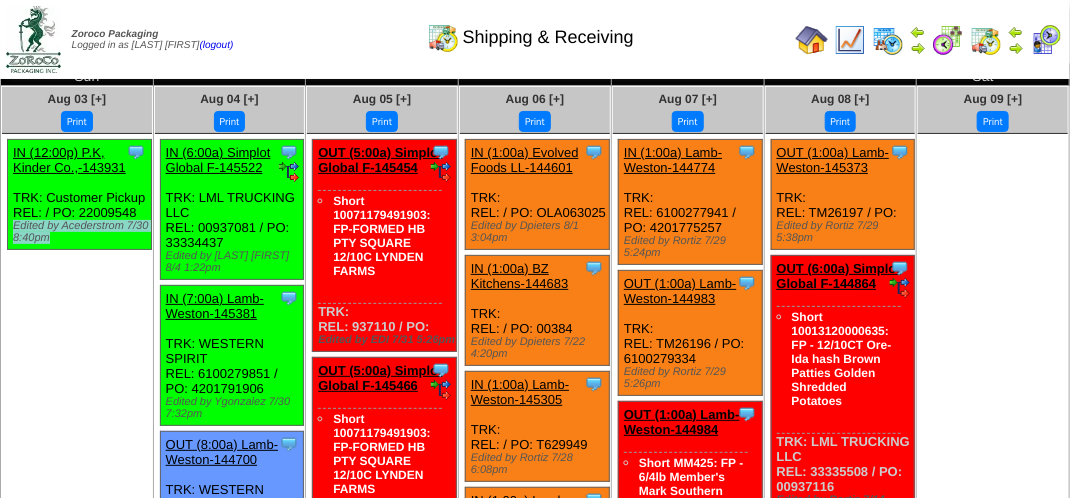 scroll, scrollTop: 0, scrollLeft: 0, axis: both 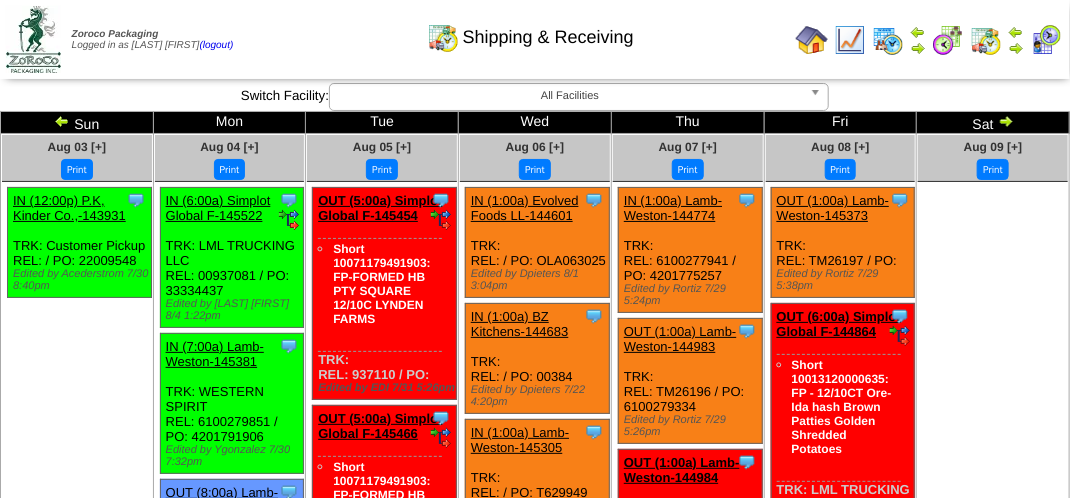 click on "Shipping & Receiving" at bounding box center [530, 30] 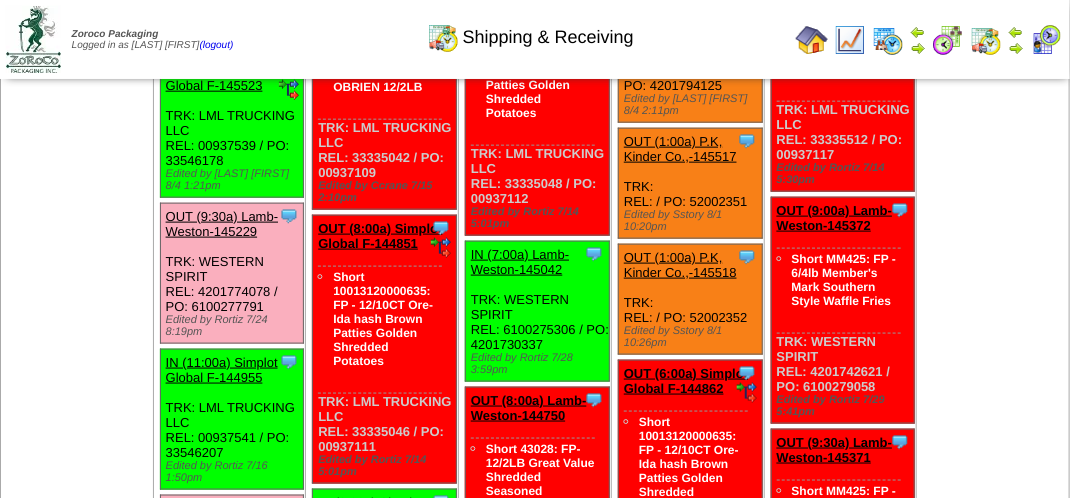 scroll, scrollTop: 900, scrollLeft: 0, axis: vertical 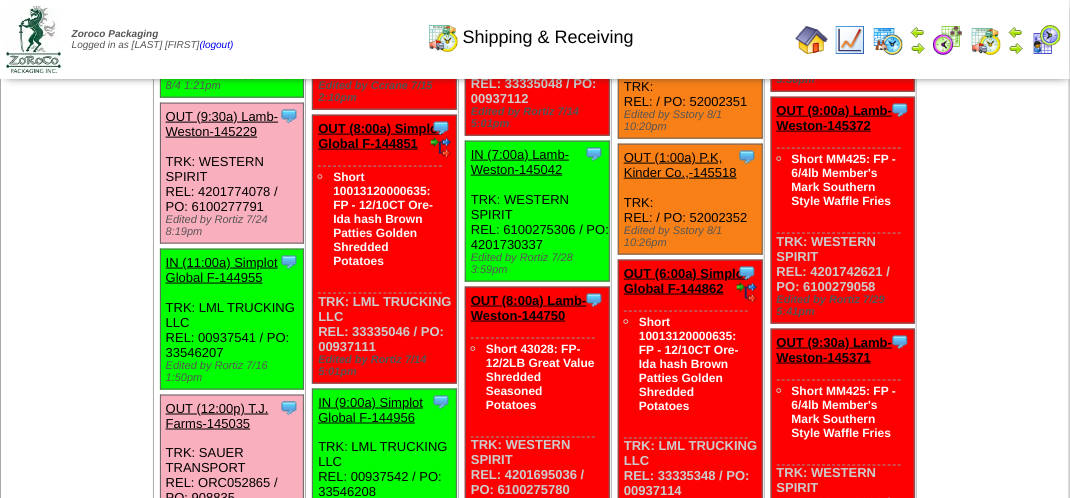 click on "Clone Item
IN
(11:00a)
Simplot Global F-144955
Simplot Global Food, LLC
ScheduleID: 144955
30 TOTE:
10071179019541
(RM-NON GMO OIL FORMED HB 101 TOTE)
Total
30
Order #
144955
Release #
00937541
PO #" at bounding box center (232, 320) 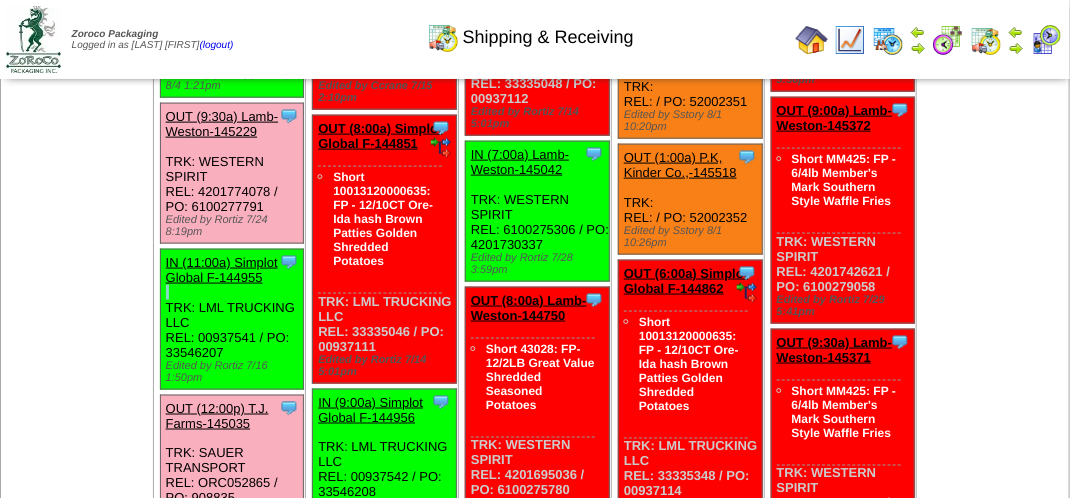 click on "Clone Item
IN
(11:00a)
Simplot Global F-144955
Simplot Global Food, LLC
ScheduleID: 144955
30 TOTE:
10071179019541
(RM-NON GMO OIL FORMED HB 101 TOTE)
Total
30
Order #
144955
Release #
00937541
PO #" at bounding box center [232, 320] 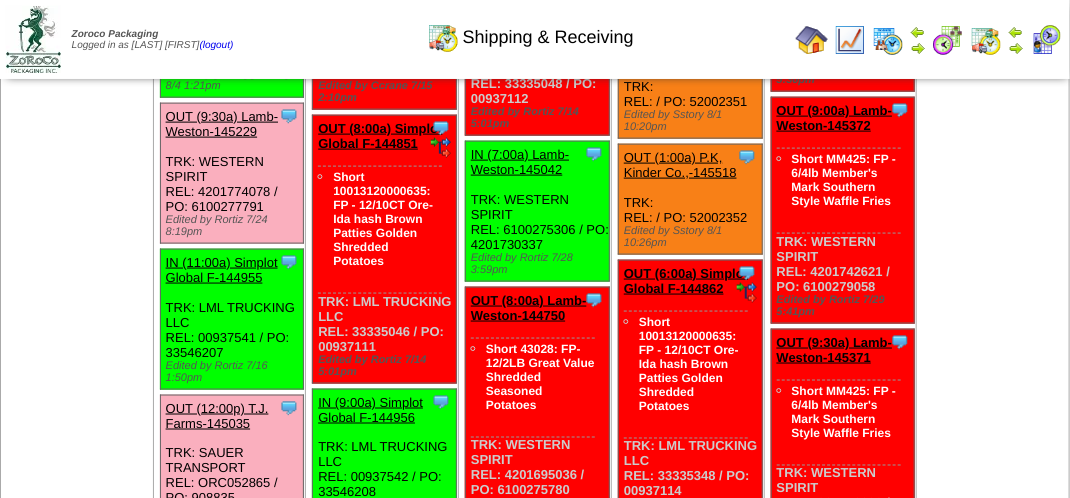 click on "Clone Item
IN
(11:00a)
Simplot Global F-144955
Simplot Global Food, LLC
ScheduleID: 144955
30 TOTE:
10071179019541
(RM-NON GMO OIL FORMED HB 101 TOTE)
Total
30
Order #
144955
Release #
00937541
PO #" at bounding box center [232, 320] 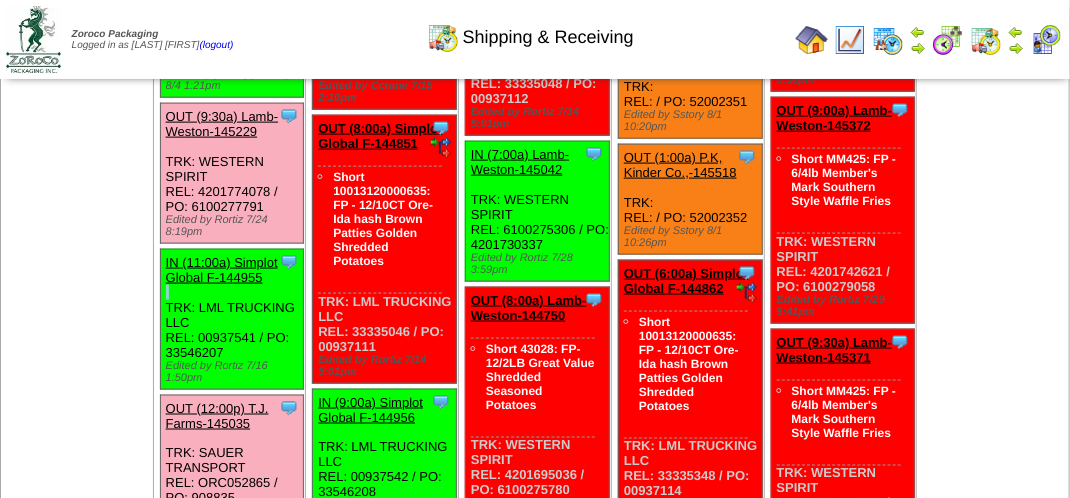 click on "Clone Item
IN
(11:00a)
Simplot Global F-144955
Simplot Global Food, LLC
ScheduleID: 144955
30 TOTE:
10071179019541
(RM-NON GMO OIL FORMED HB 101 TOTE)
Total
30
Order #
144955
Release #
00937541
PO #" at bounding box center (232, 320) 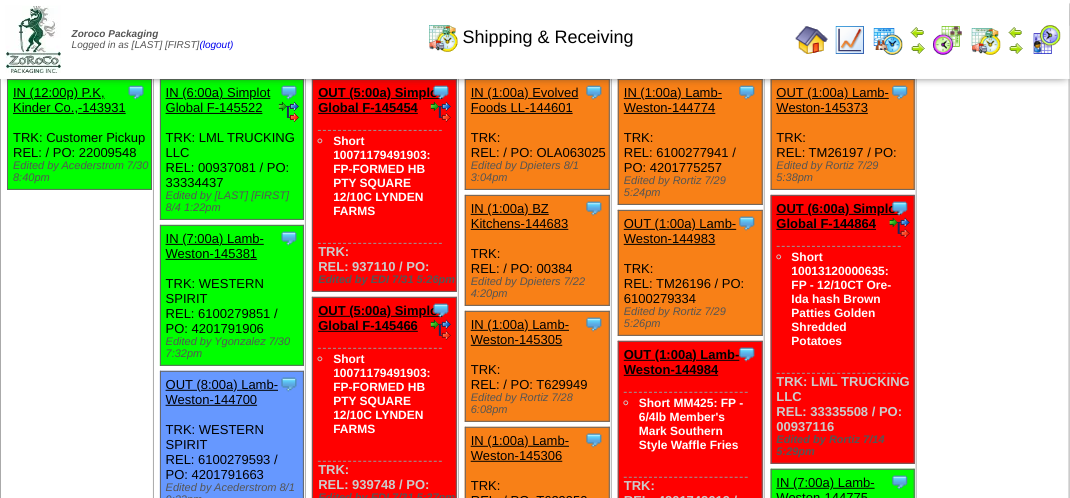 scroll, scrollTop: 0, scrollLeft: 0, axis: both 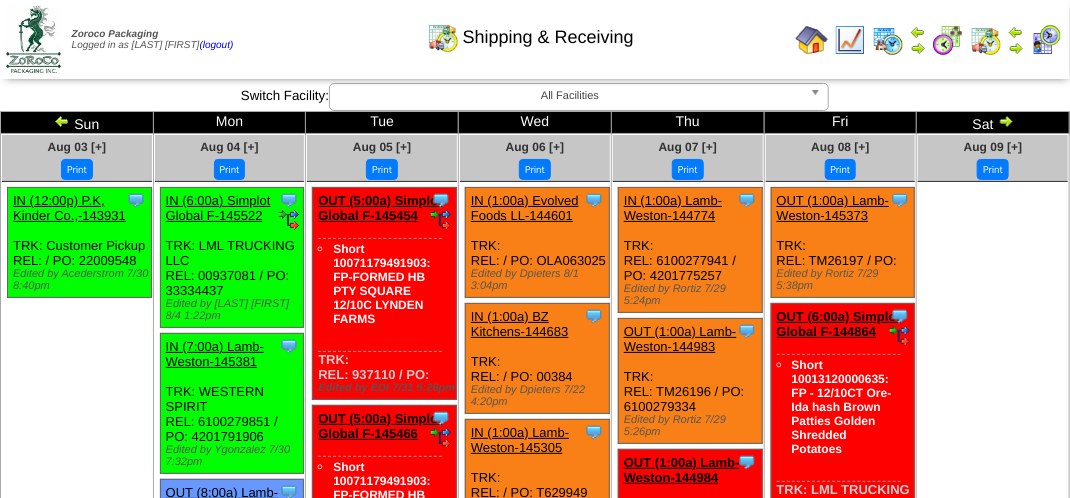 click on "Print All" at bounding box center (537, 39) 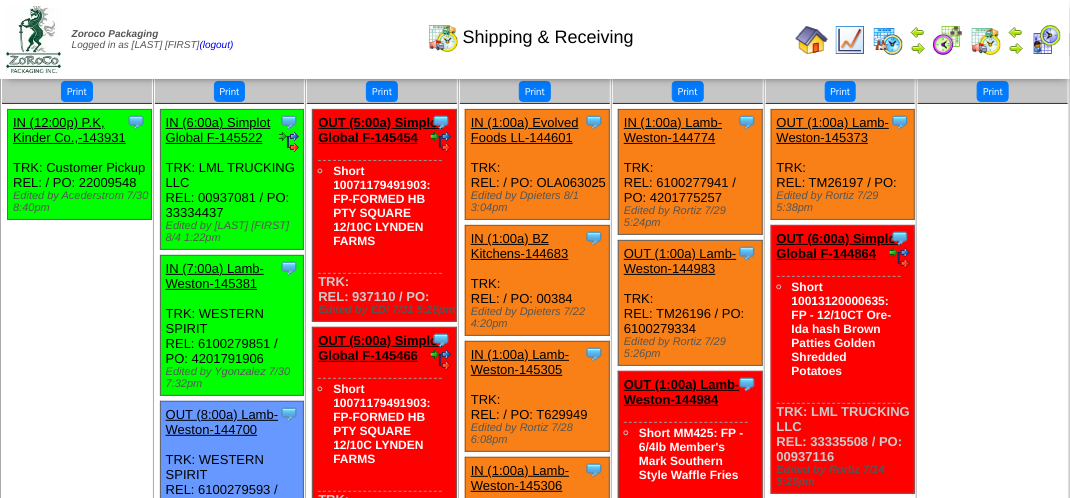 scroll, scrollTop: 0, scrollLeft: 0, axis: both 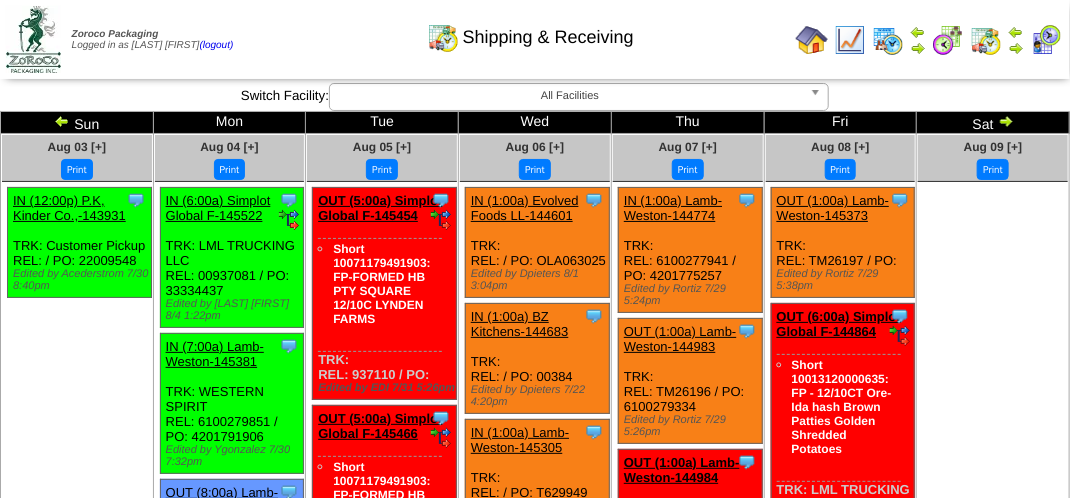 click at bounding box center [1046, 40] 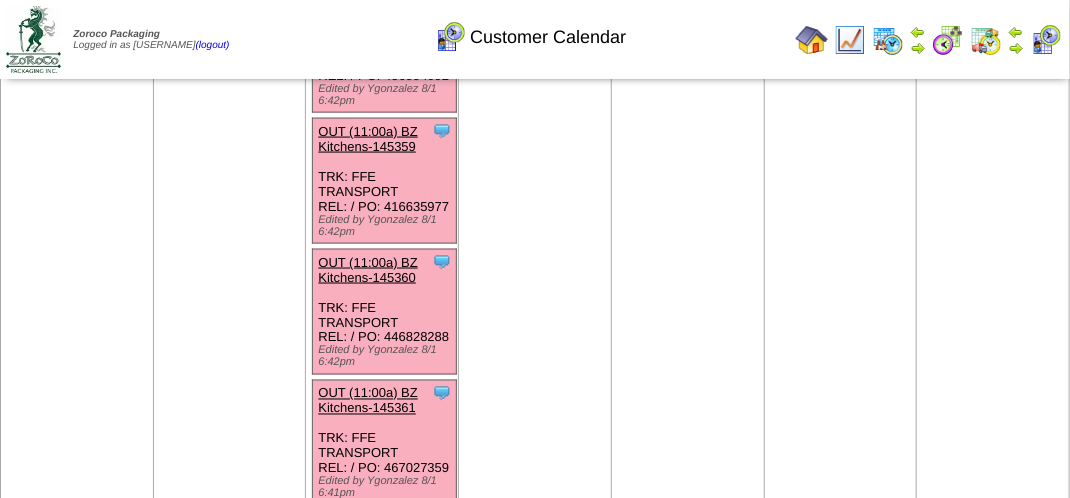 scroll, scrollTop: 766, scrollLeft: 0, axis: vertical 